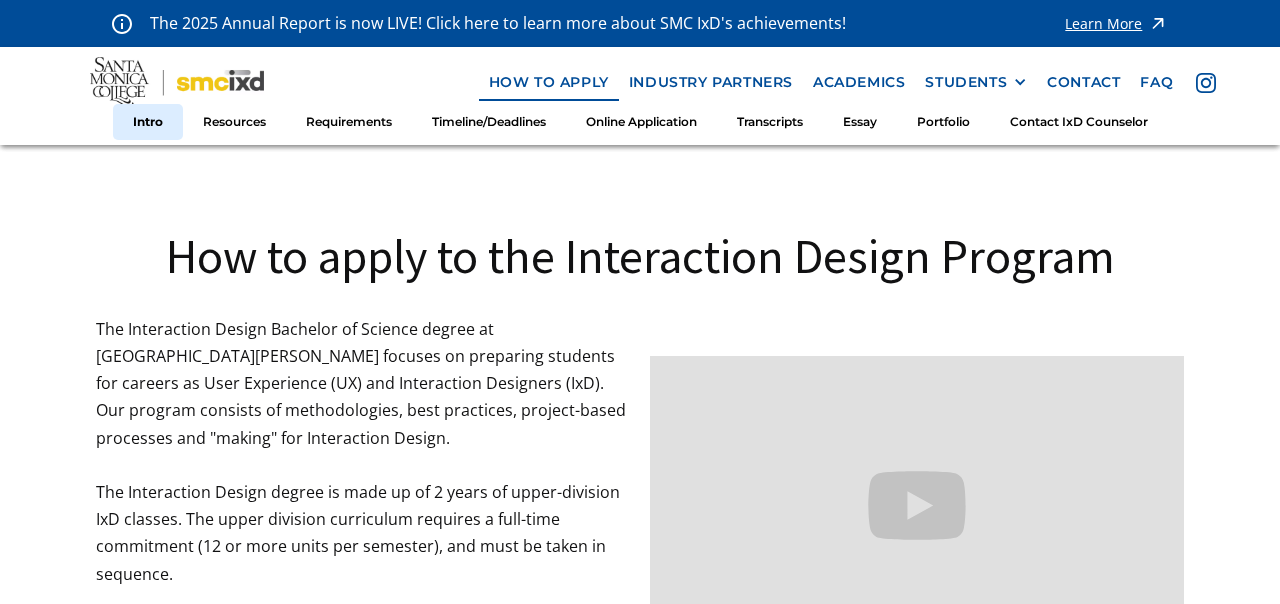 scroll, scrollTop: 0, scrollLeft: 0, axis: both 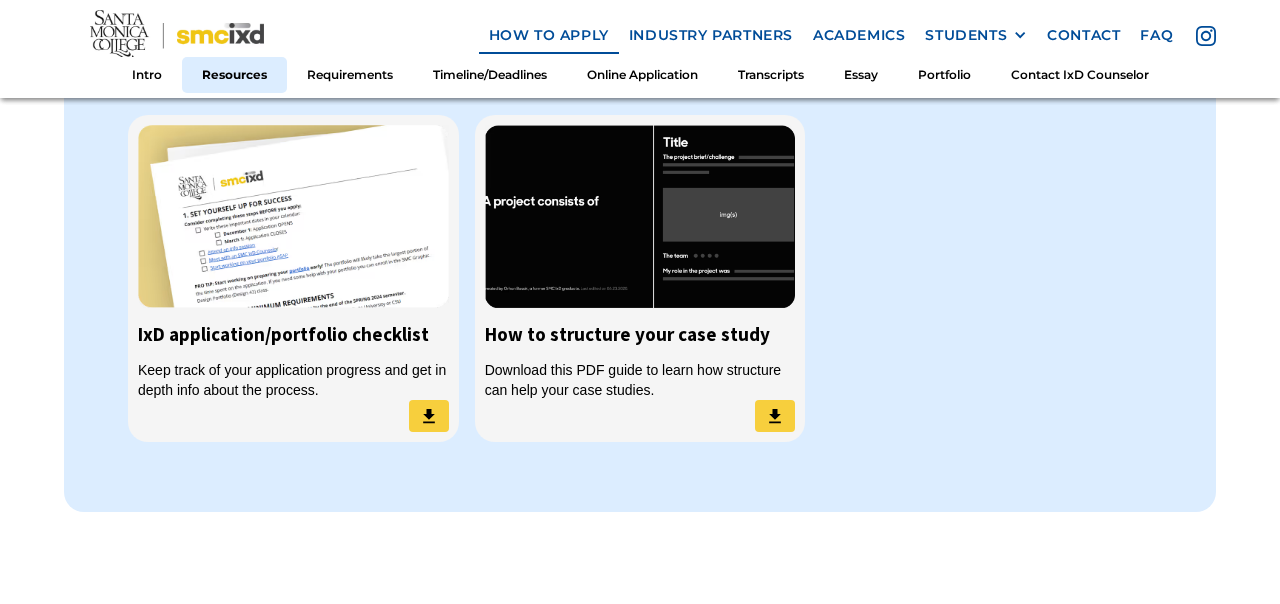 click on "IxD application/portfolio checklist Keep track of your application progress and get in depth info about the process. How to structure your case study Download this PDF guide to learn how structure can help your case studies." at bounding box center (640, 279) 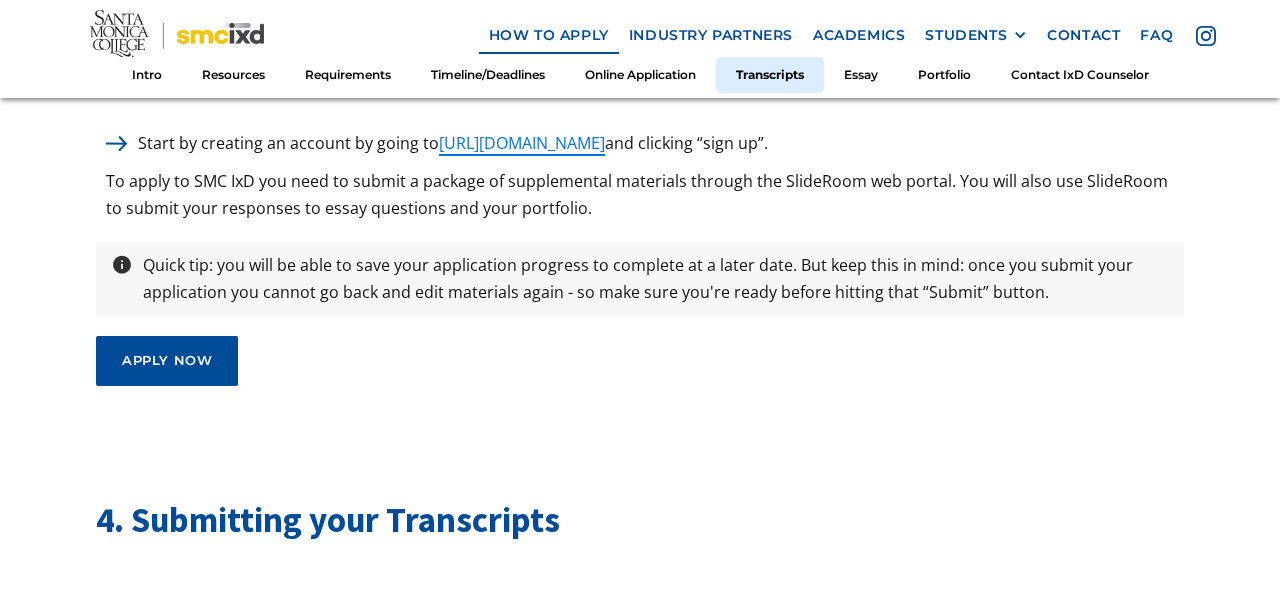scroll, scrollTop: 5024, scrollLeft: 0, axis: vertical 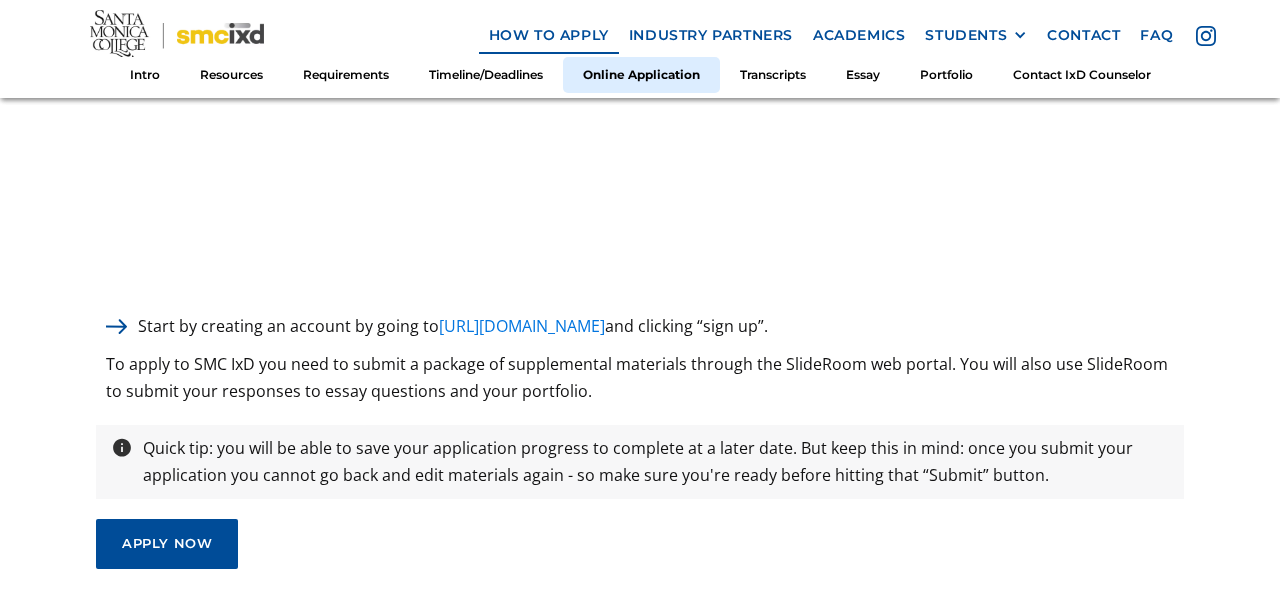 click on "[URL][DOMAIN_NAME]" at bounding box center (522, 326) 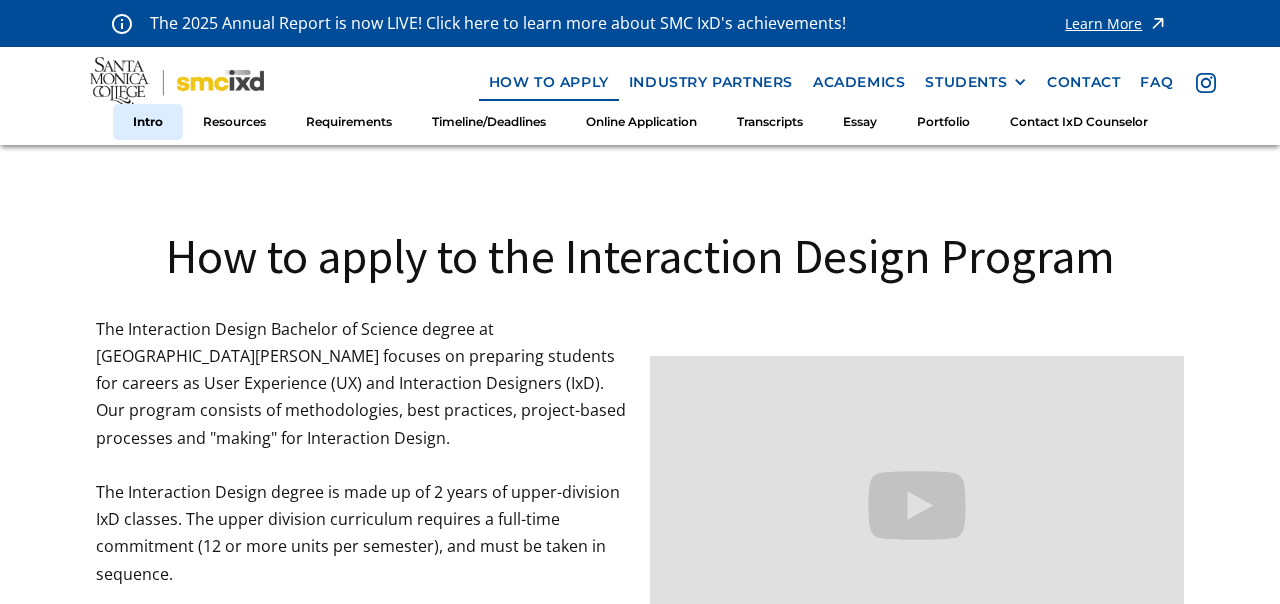 scroll, scrollTop: 0, scrollLeft: 0, axis: both 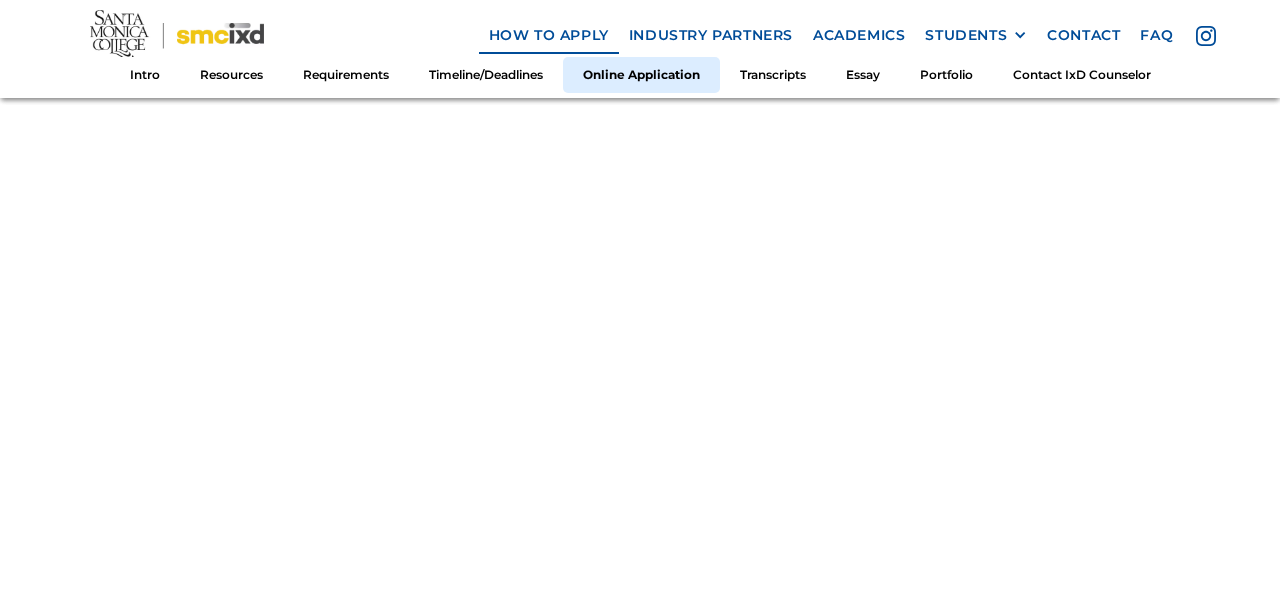drag, startPoint x: 543, startPoint y: 436, endPoint x: 1217, endPoint y: 275, distance: 692.96246 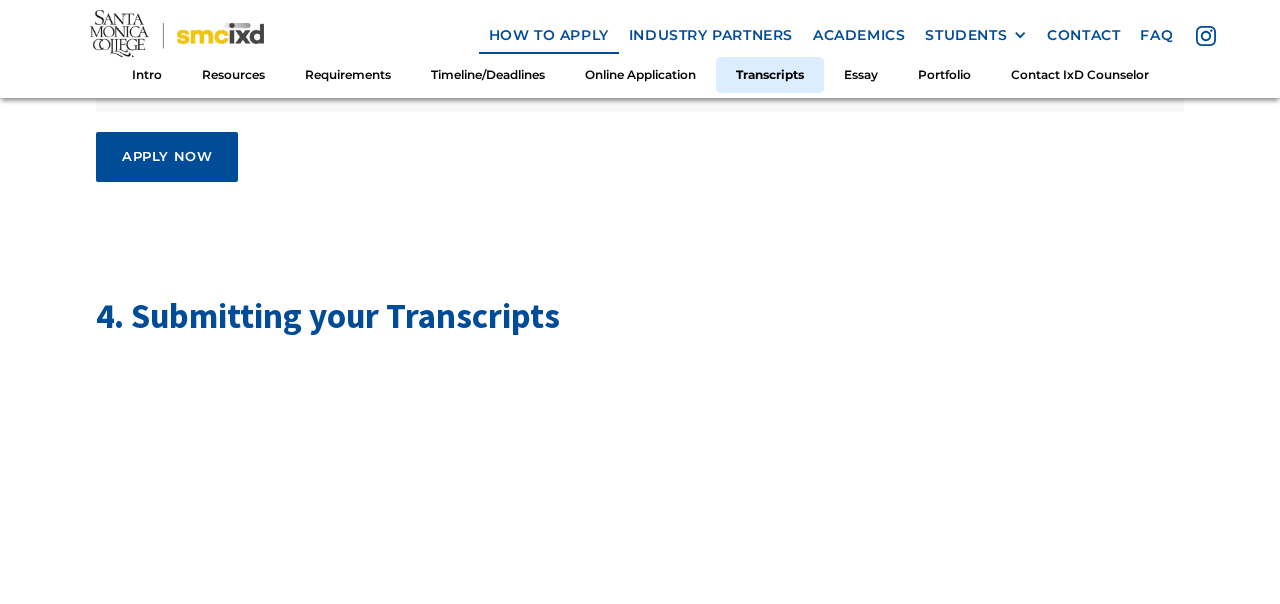 scroll, scrollTop: 5155, scrollLeft: 0, axis: vertical 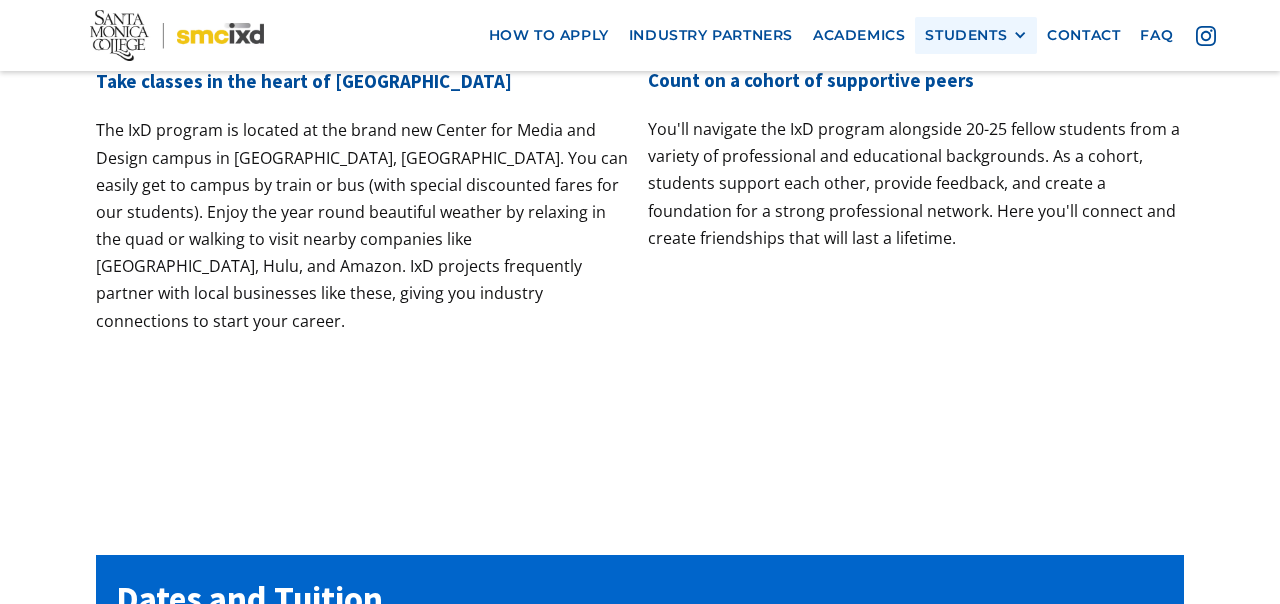 click on "STUDENTS PROspective Students GRAD SHOW 2025 Current Students Alumni" at bounding box center [976, 35] 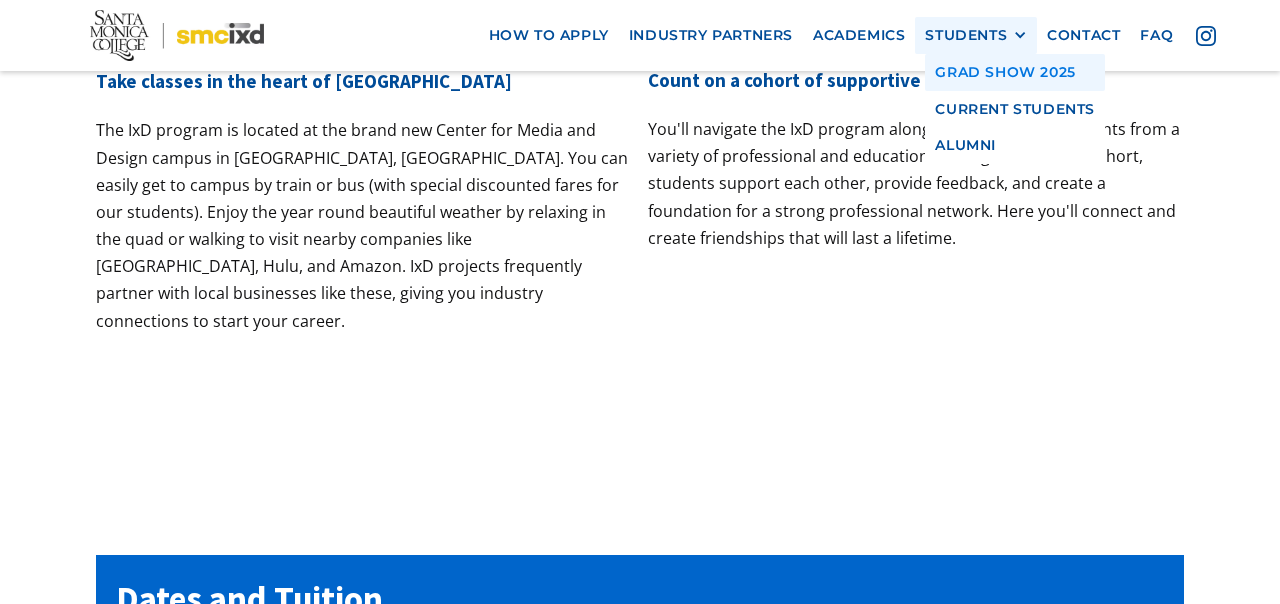 click on "GRAD SHOW 2025" at bounding box center (1015, 72) 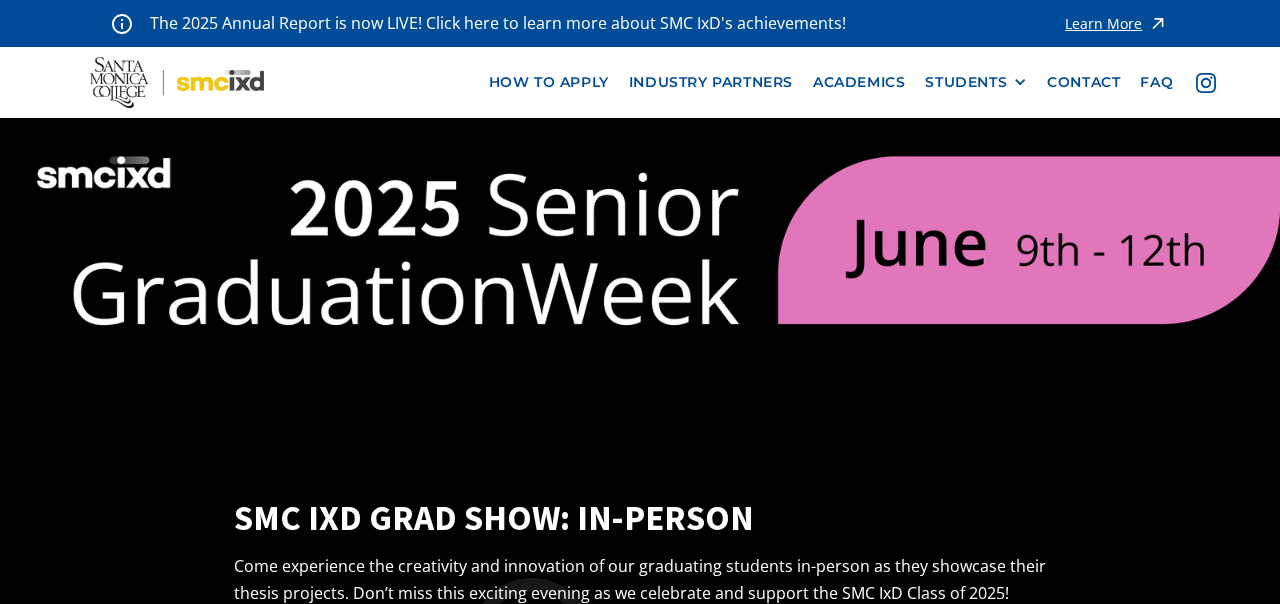 scroll, scrollTop: 0, scrollLeft: 0, axis: both 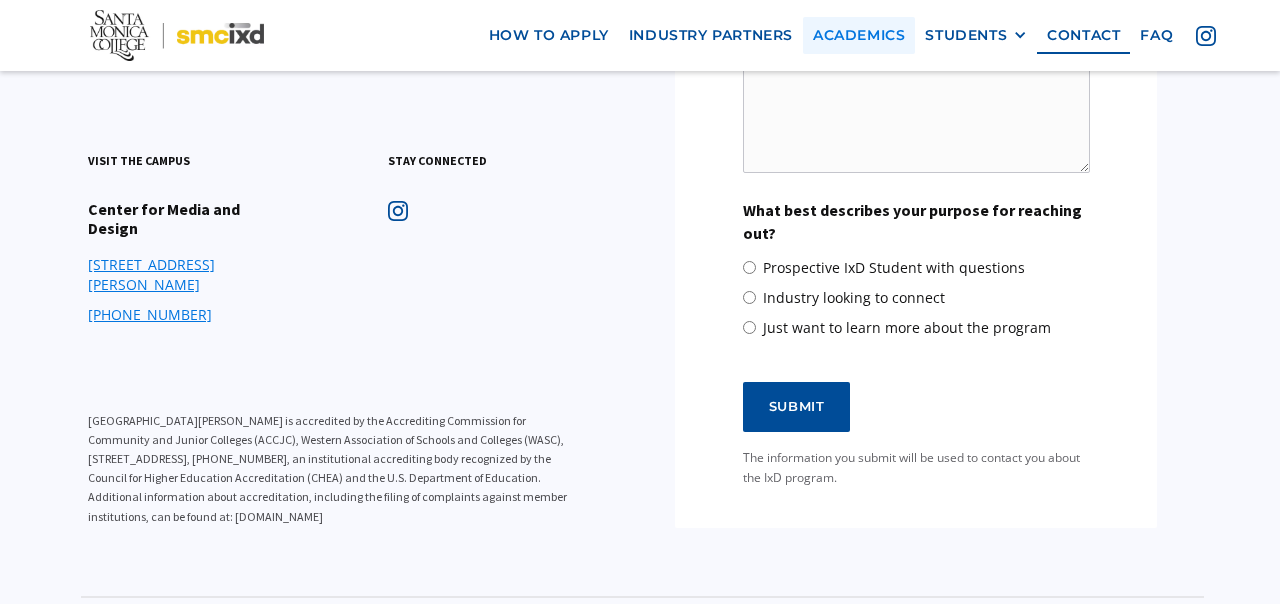 click on "Academics" at bounding box center (859, 35) 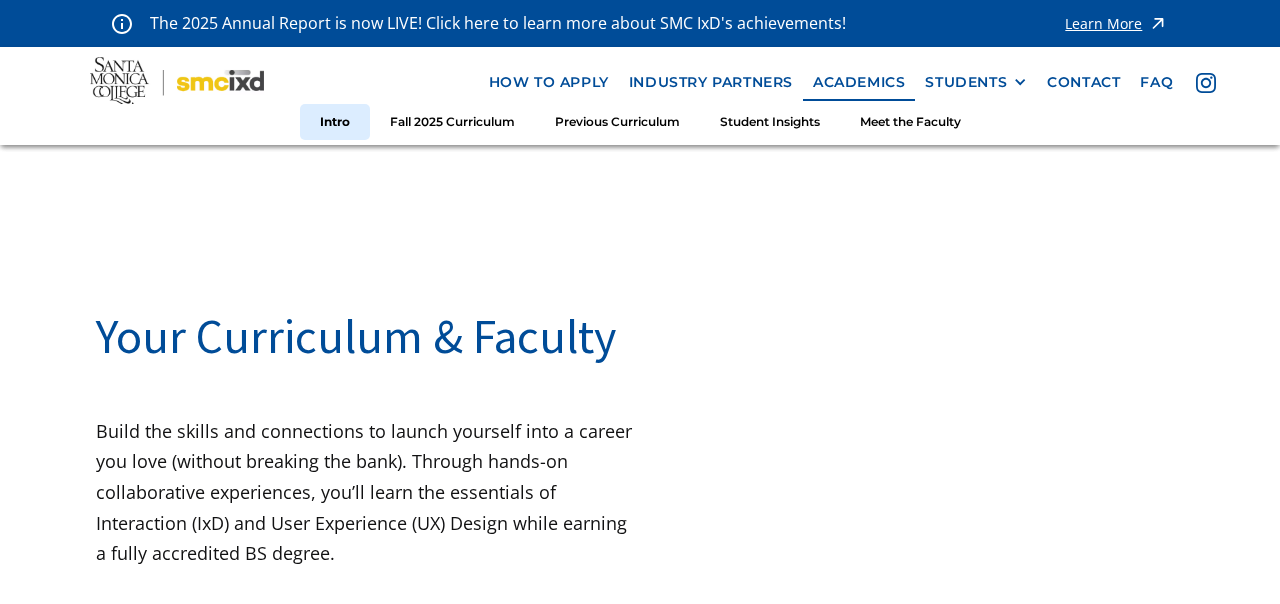 scroll, scrollTop: 0, scrollLeft: 0, axis: both 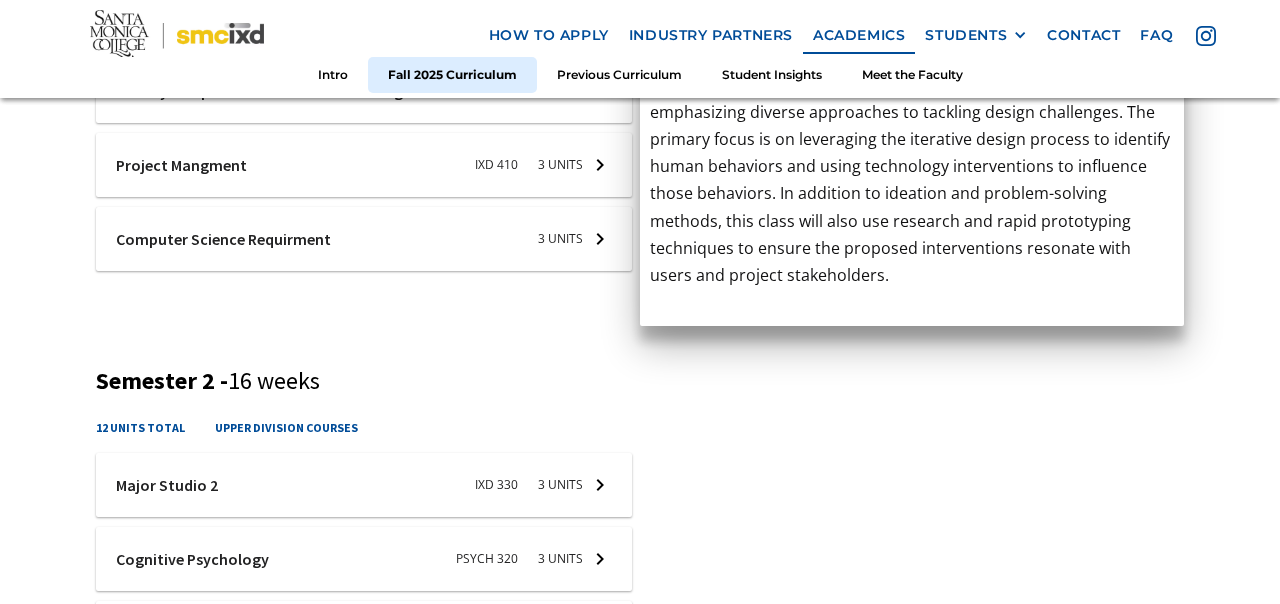 click at bounding box center [364, -57] 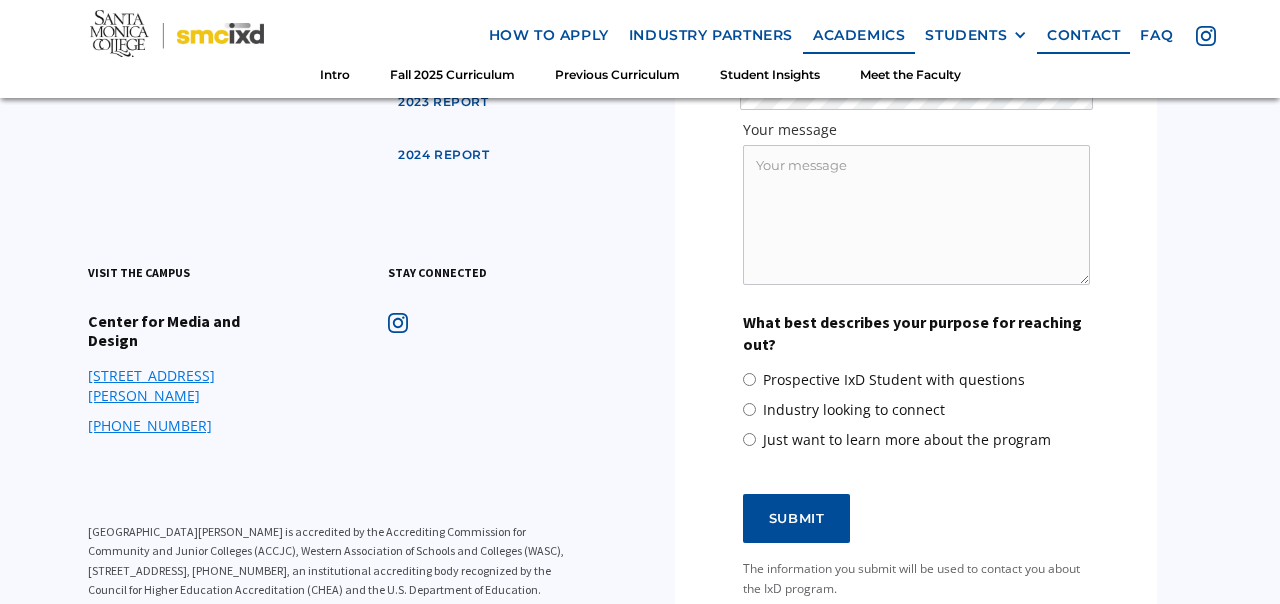 scroll, scrollTop: 7791, scrollLeft: 0, axis: vertical 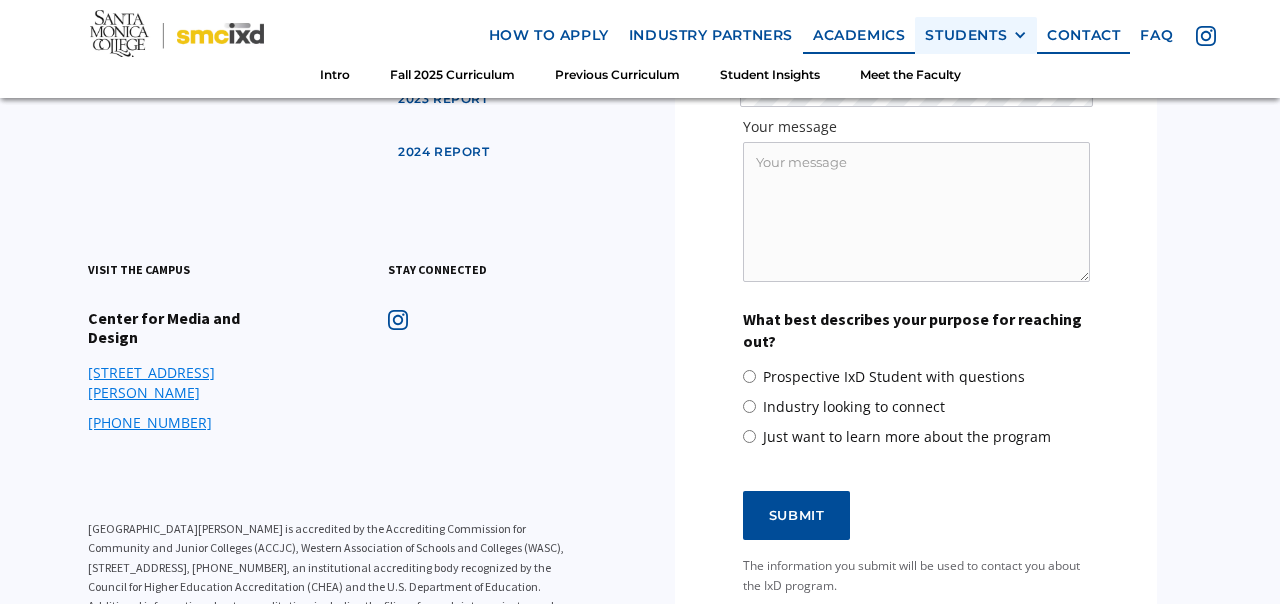click on "STUDENTS" at bounding box center (966, 35) 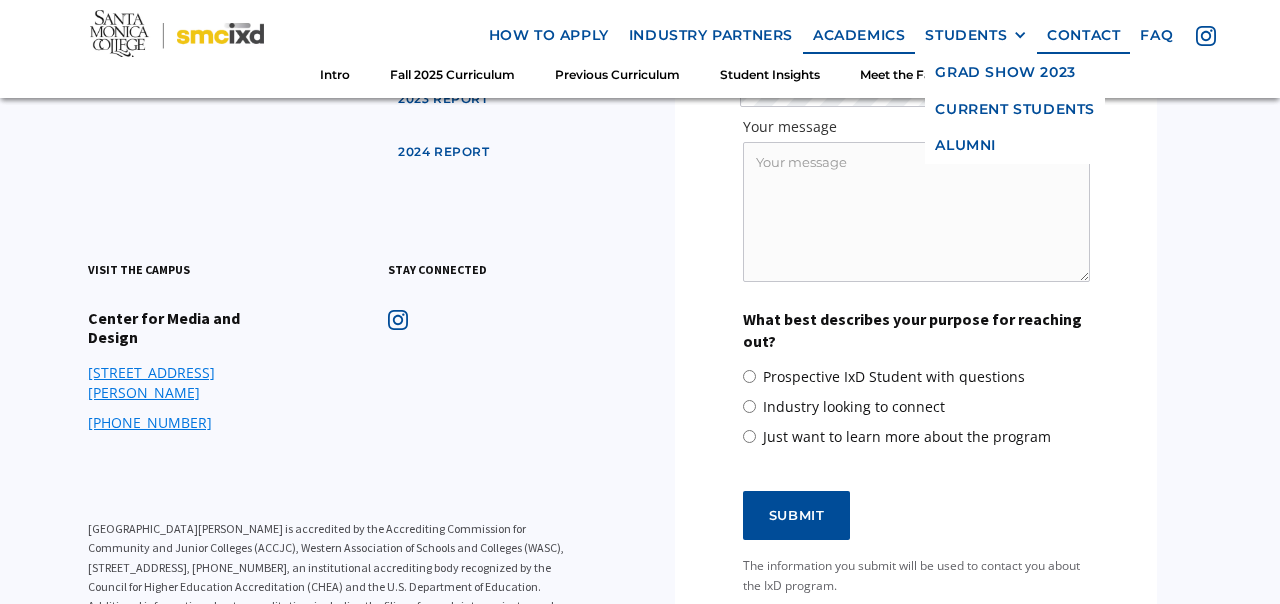 click on "Contact us We look forward to hearing from you. First Name Last Name Email Your message What best describes your purpose for reaching out? Prospective IxD Student with questions Industry looking to connect Just want to learn more about the program Submit The information you submit will be used to contact you about the IxD program. Thank you for contacting us. We will get back to you shortly. ‍ Follow us on social media: Instagram Facebook Twitter ‍ Sign up  for our newsletter and stay up to date. Oops! Something went wrong while submitting the form. Please refresh the page and try again." at bounding box center [916, 164] 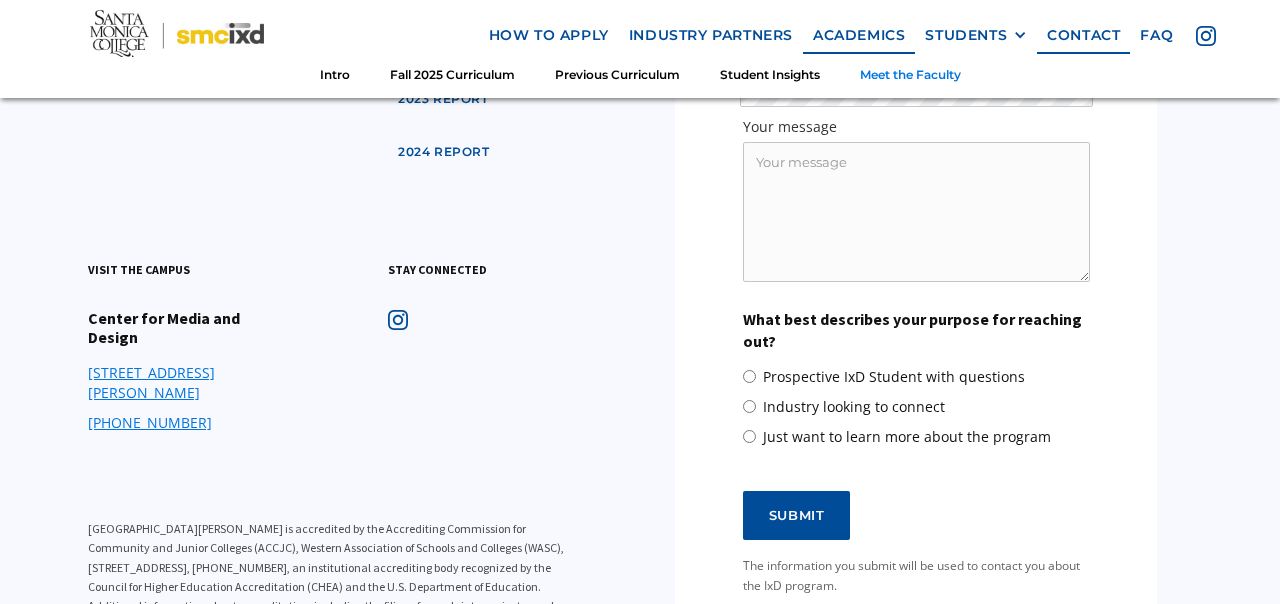 click on "Meet the Faculty" at bounding box center (910, 74) 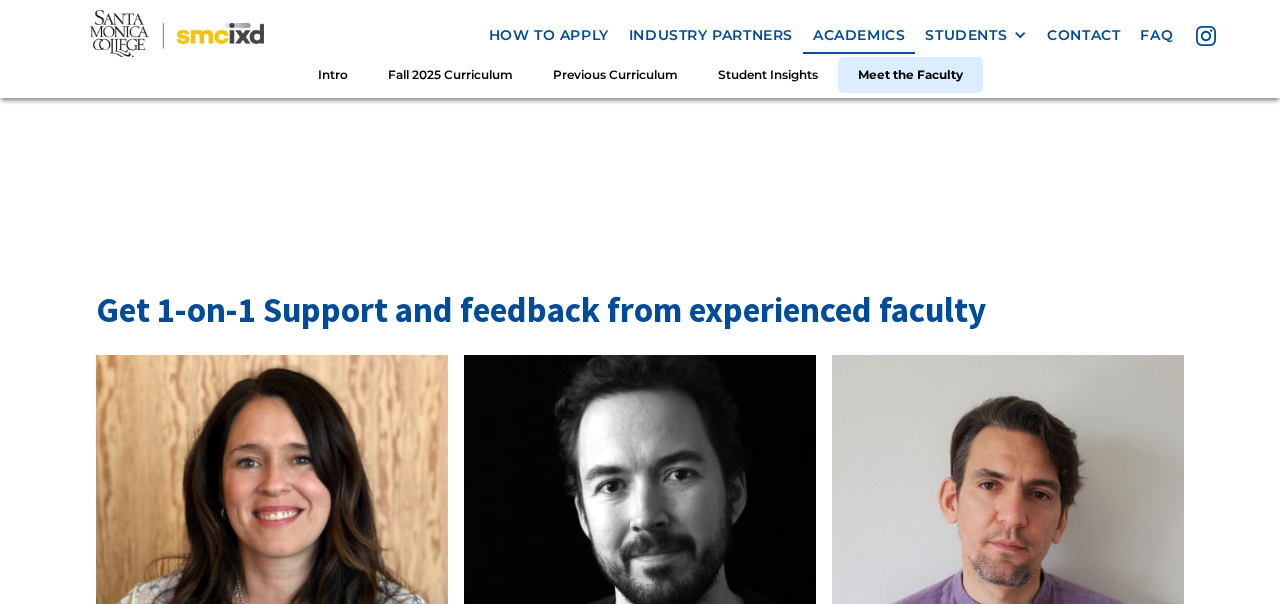 scroll, scrollTop: 6191, scrollLeft: 0, axis: vertical 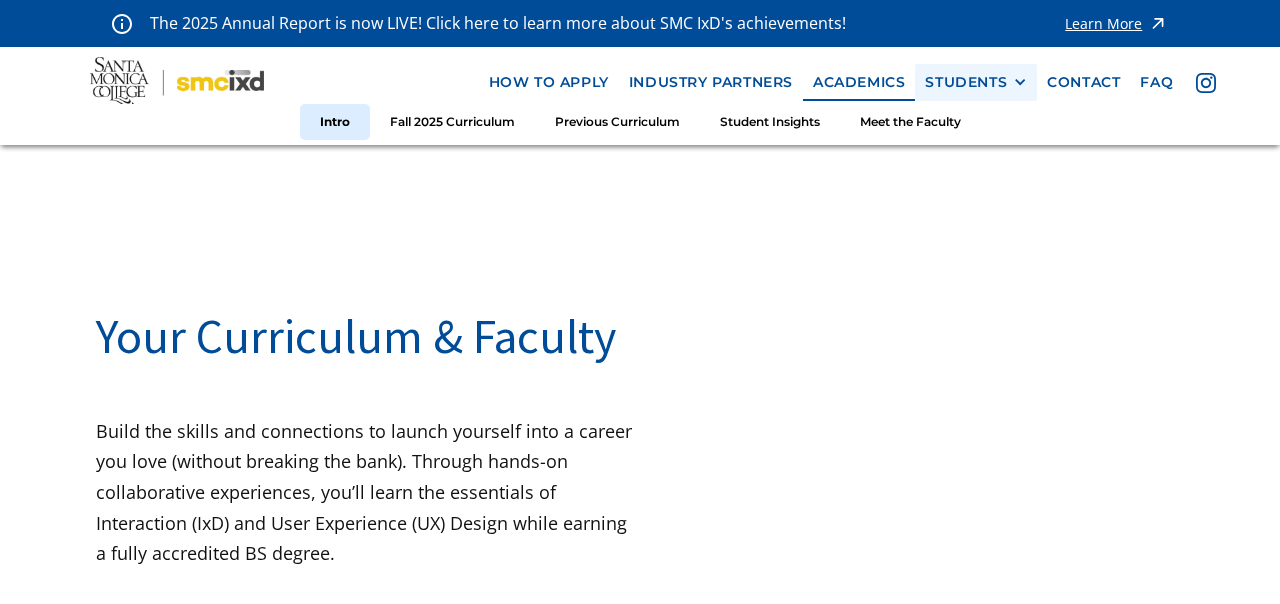 click on "STUDENTS" at bounding box center (966, 82) 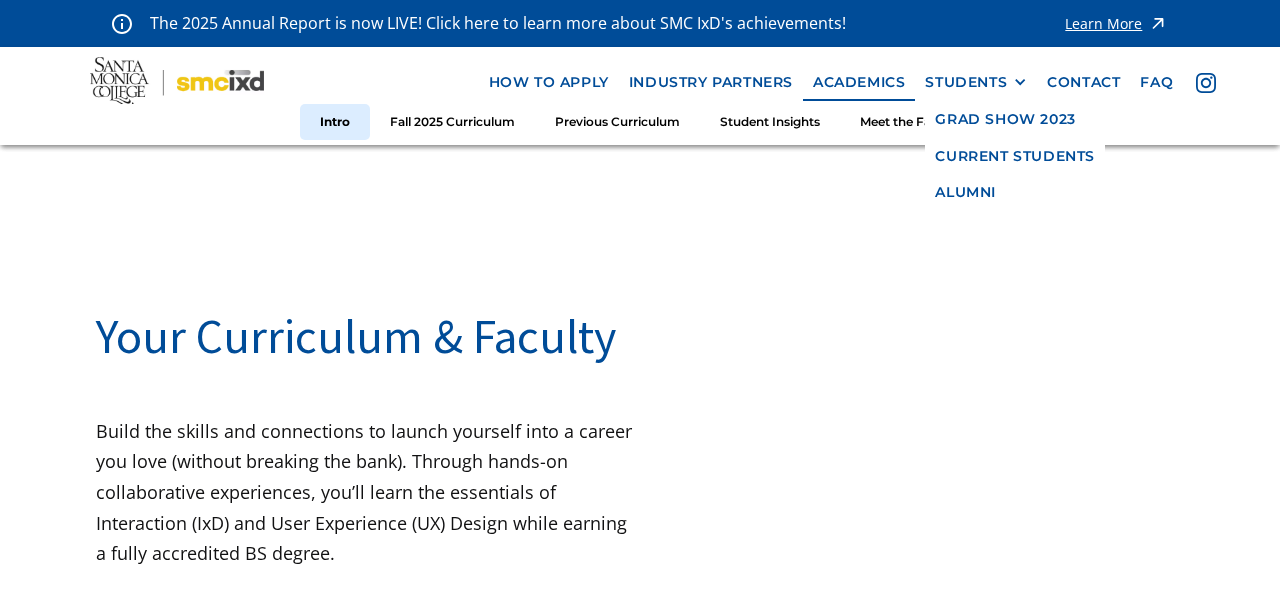 click on "Your Curriculum & Faculty Build the skills and connections to launch yourself into a career you love (without breaking the bank). Through hands-on collaborative experiences, you’ll learn the essentials of Interaction (IxD) and User Experience (UX) Design while earning a fully accredited BS degree." at bounding box center [640, 411] 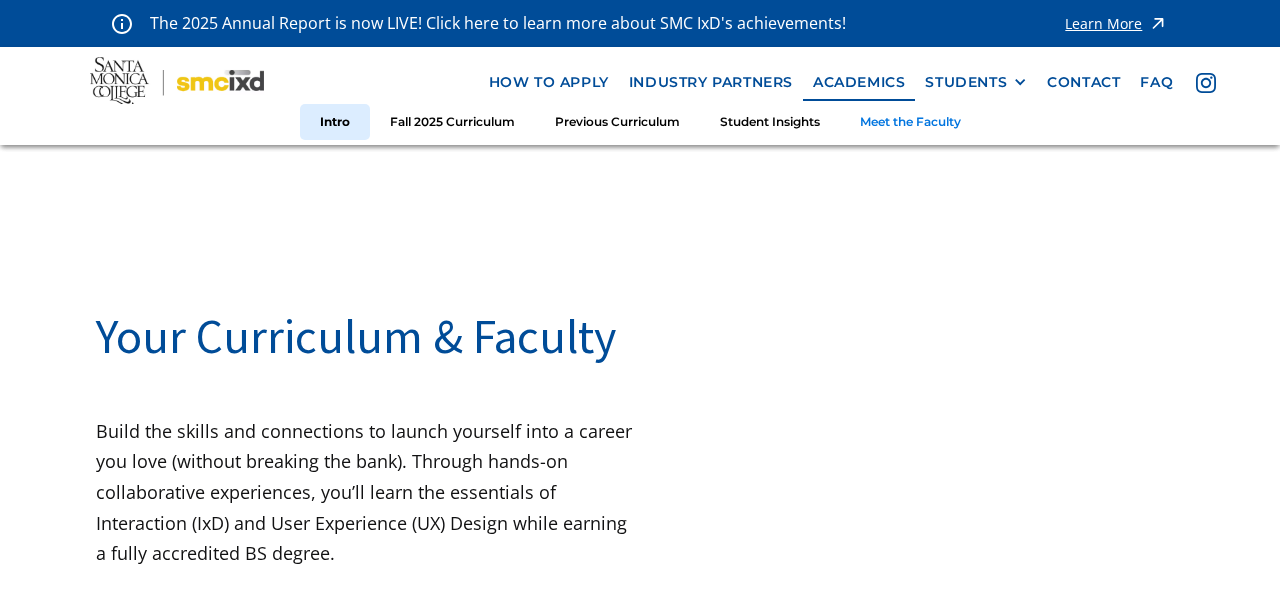 click on "Meet the Faculty" at bounding box center (910, 122) 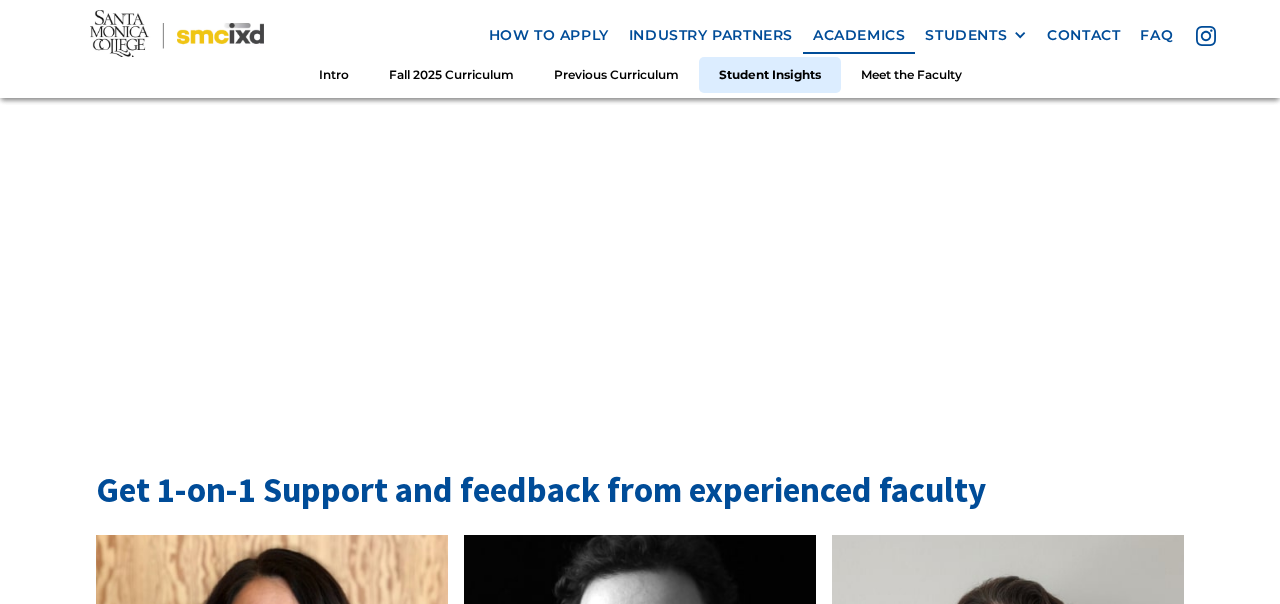 click on "Student Insights" at bounding box center (770, 74) 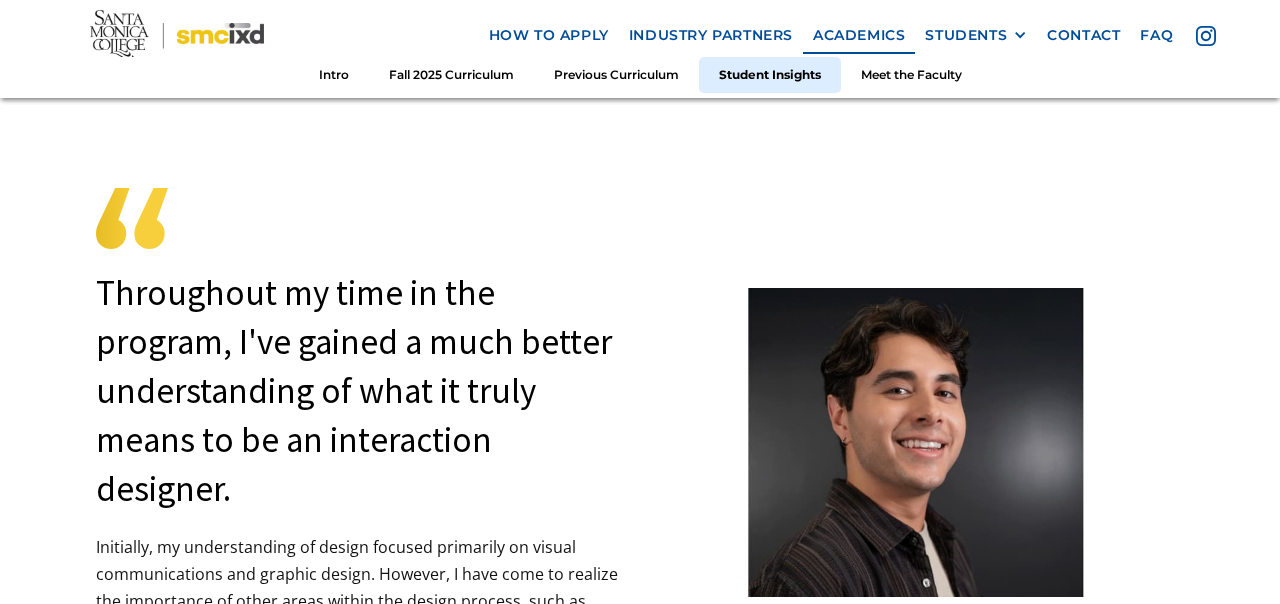 scroll, scrollTop: 5299, scrollLeft: 0, axis: vertical 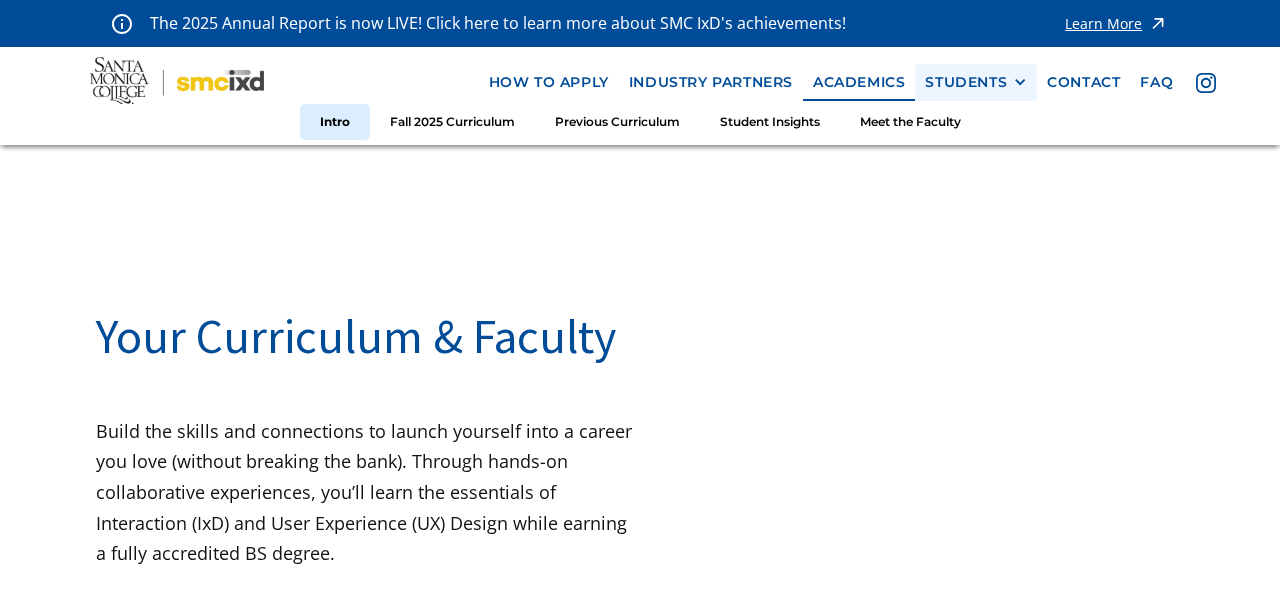 click on "STUDENTS" at bounding box center [966, 82] 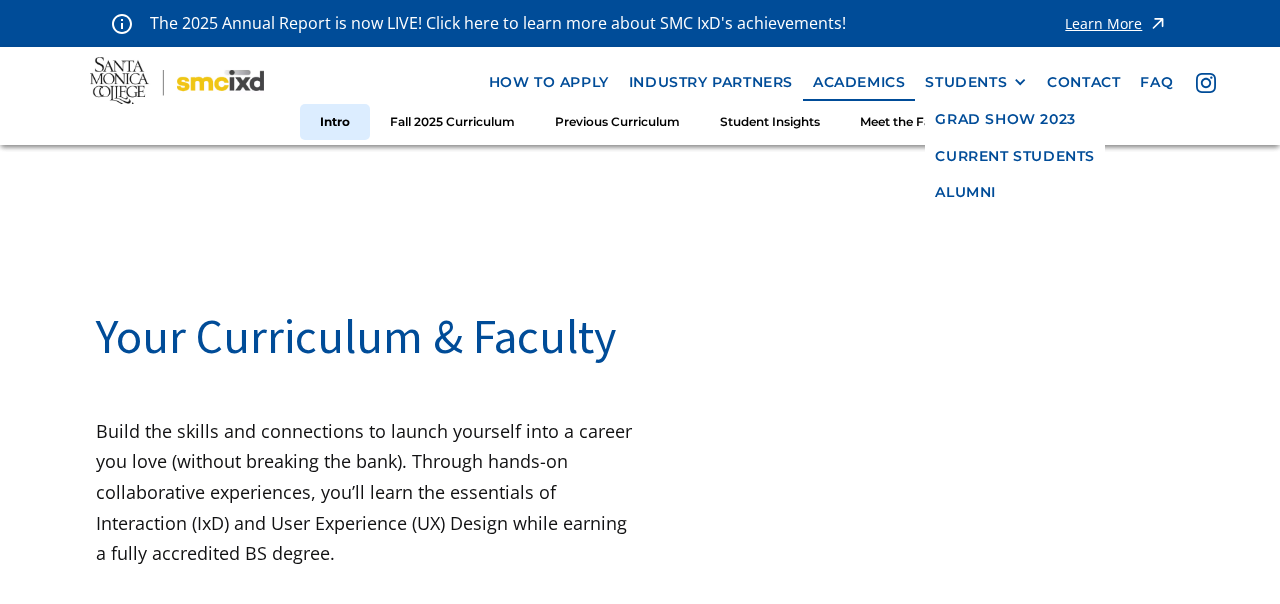 click on "Your Curriculum & Faculty Build the skills and connections to launch yourself into a career you love (without breaking the bank). Through hands-on collaborative experiences, you’ll learn the essentials of Interaction (IxD) and User Experience (UX) Design while earning a fully accredited BS degree." at bounding box center [640, 411] 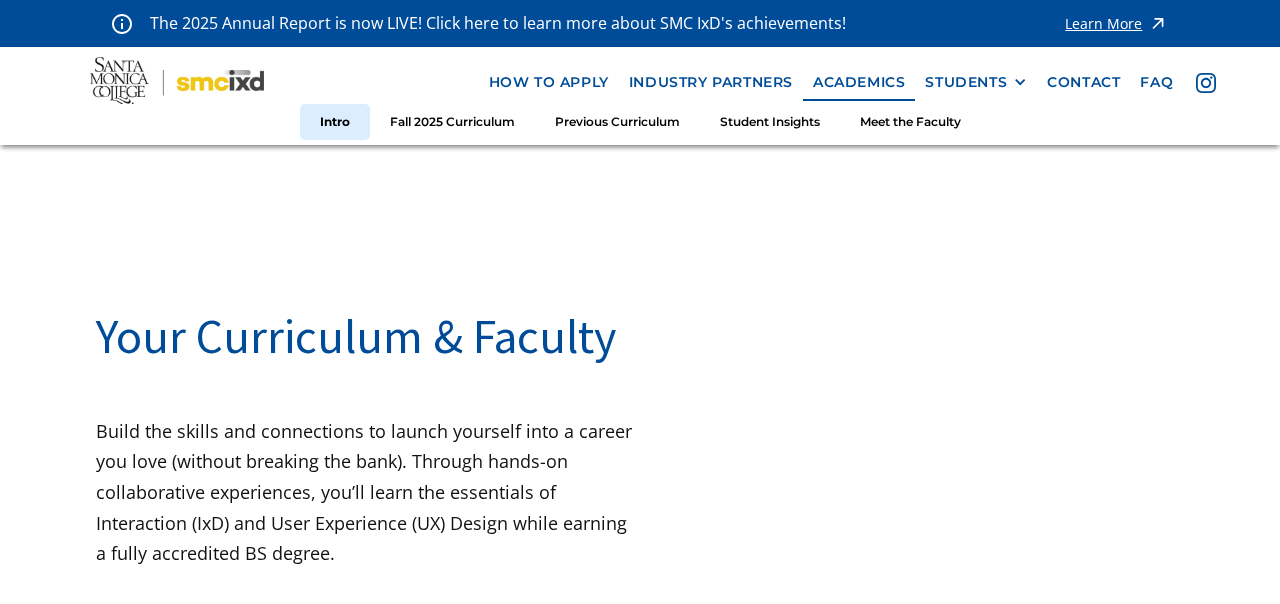 click at bounding box center [177, 82] 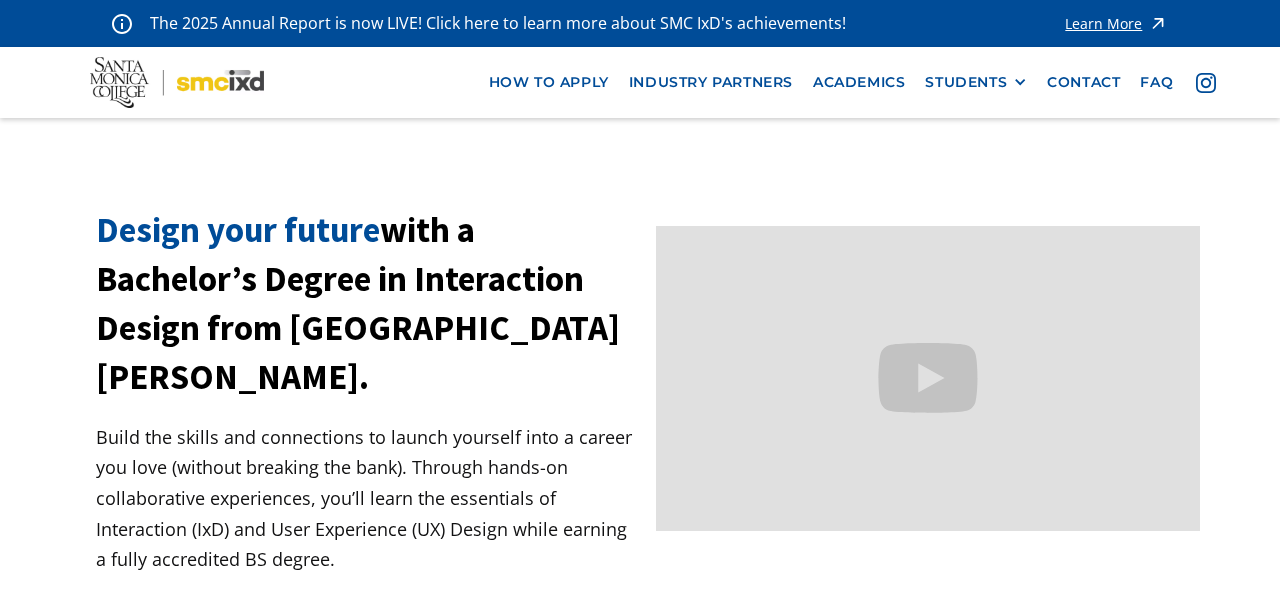 scroll, scrollTop: 0, scrollLeft: 0, axis: both 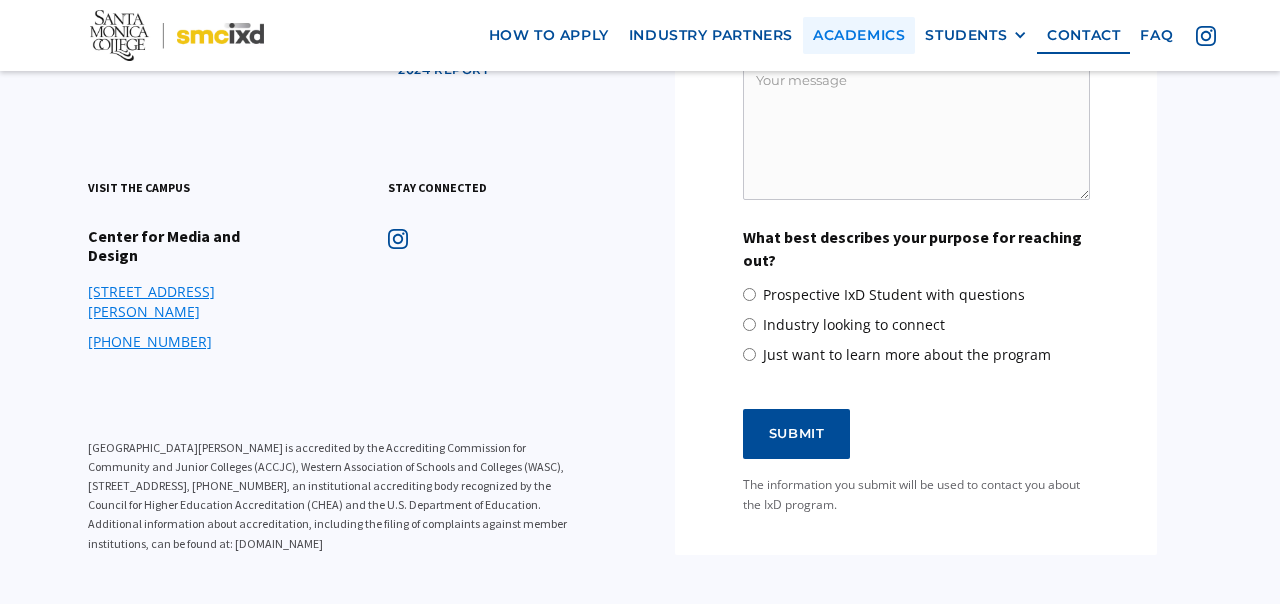 click on "Academics" at bounding box center [859, 35] 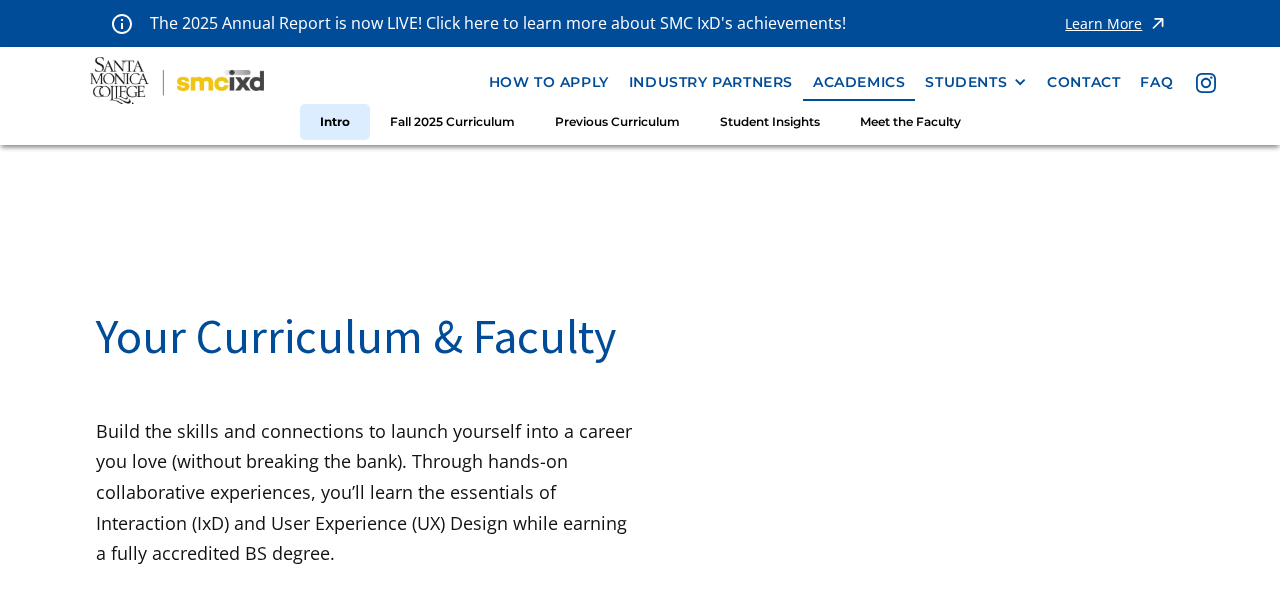 scroll, scrollTop: 0, scrollLeft: 0, axis: both 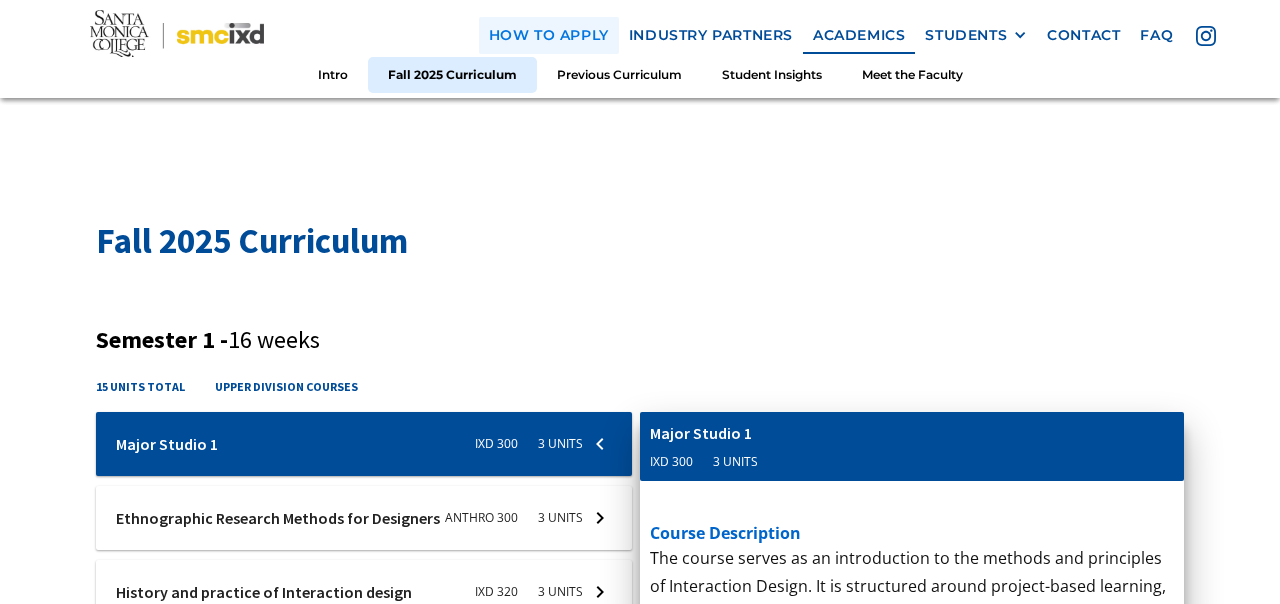 click on "how to apply" at bounding box center (549, 35) 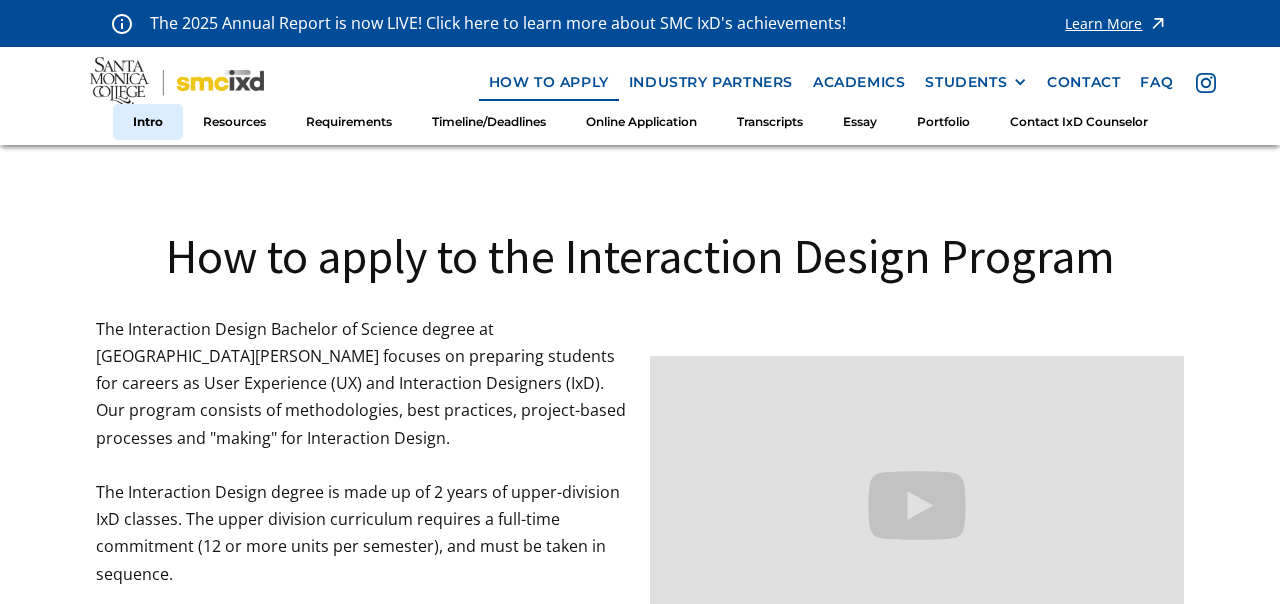 scroll, scrollTop: 0, scrollLeft: 0, axis: both 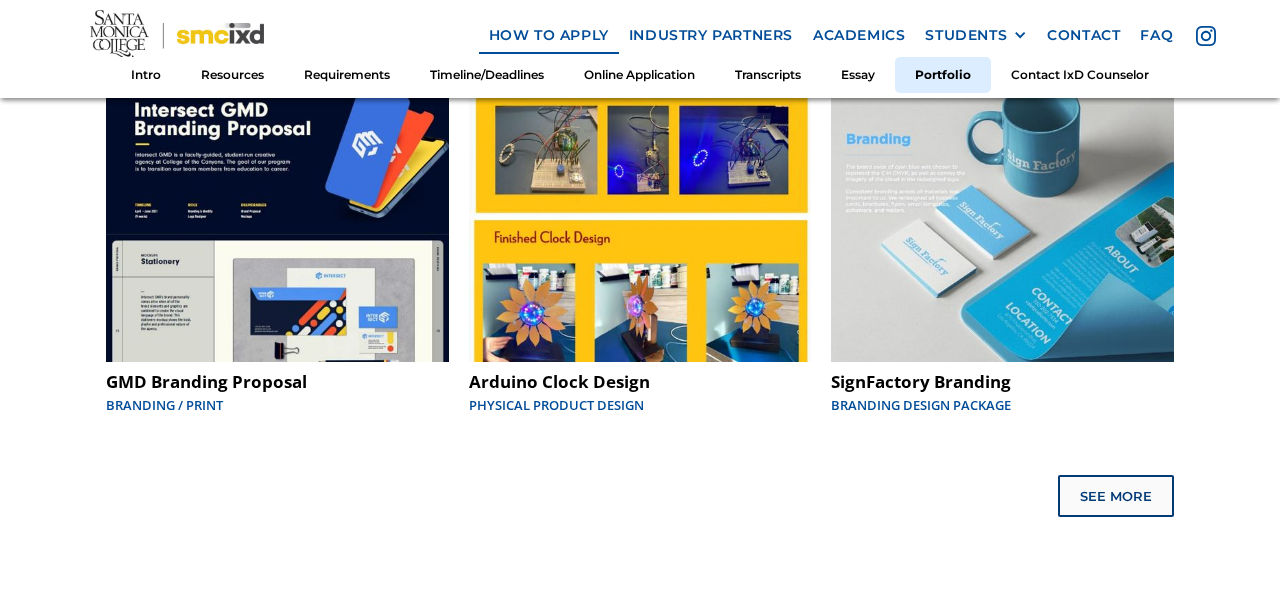 click on "GMD Branding Proposal Branding / Print Arduino Clock Design Physical Product Design SignFactory Branding Branding Design Package See More" at bounding box center [640, 281] 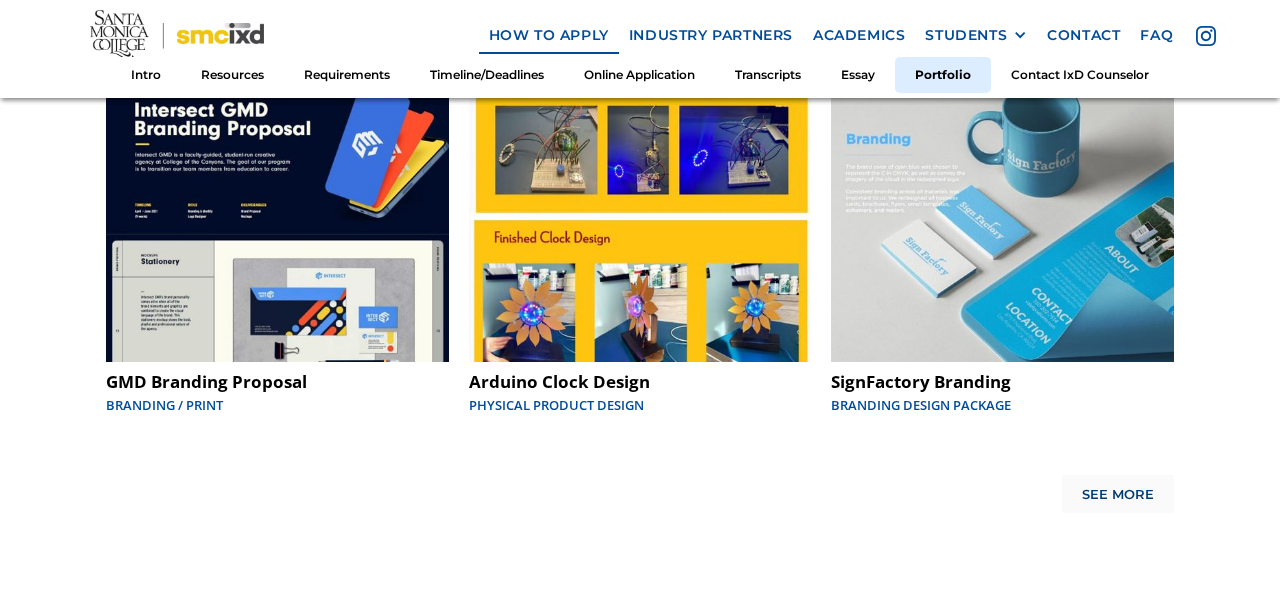 click on "See More" at bounding box center (1118, 495) 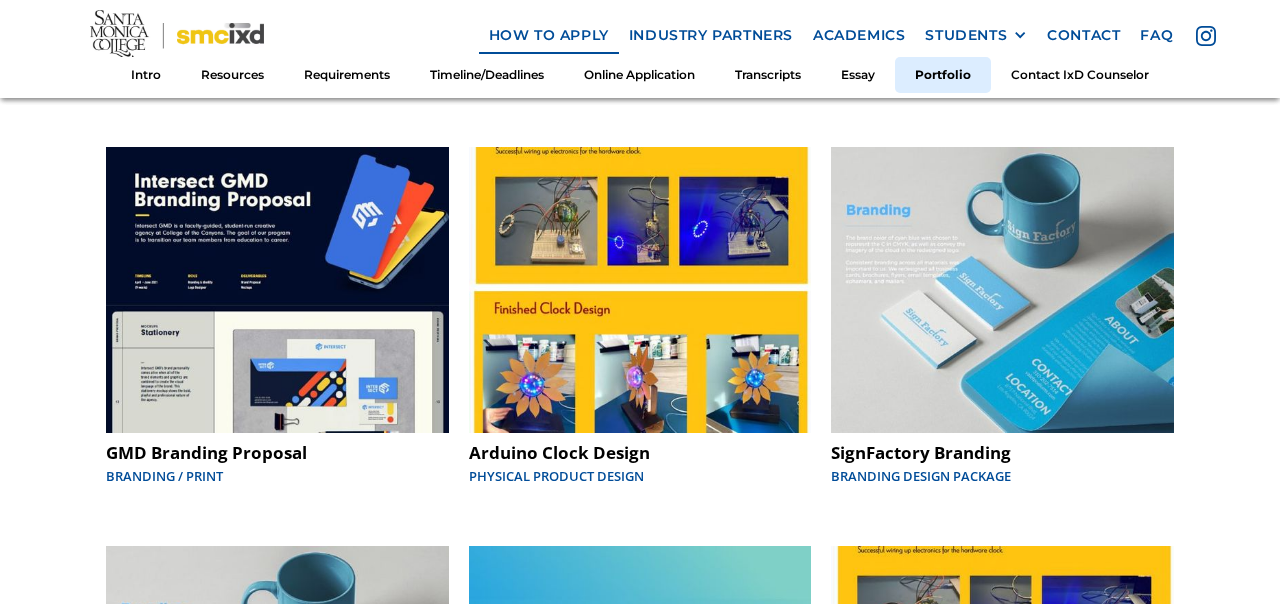 scroll, scrollTop: 10375, scrollLeft: 0, axis: vertical 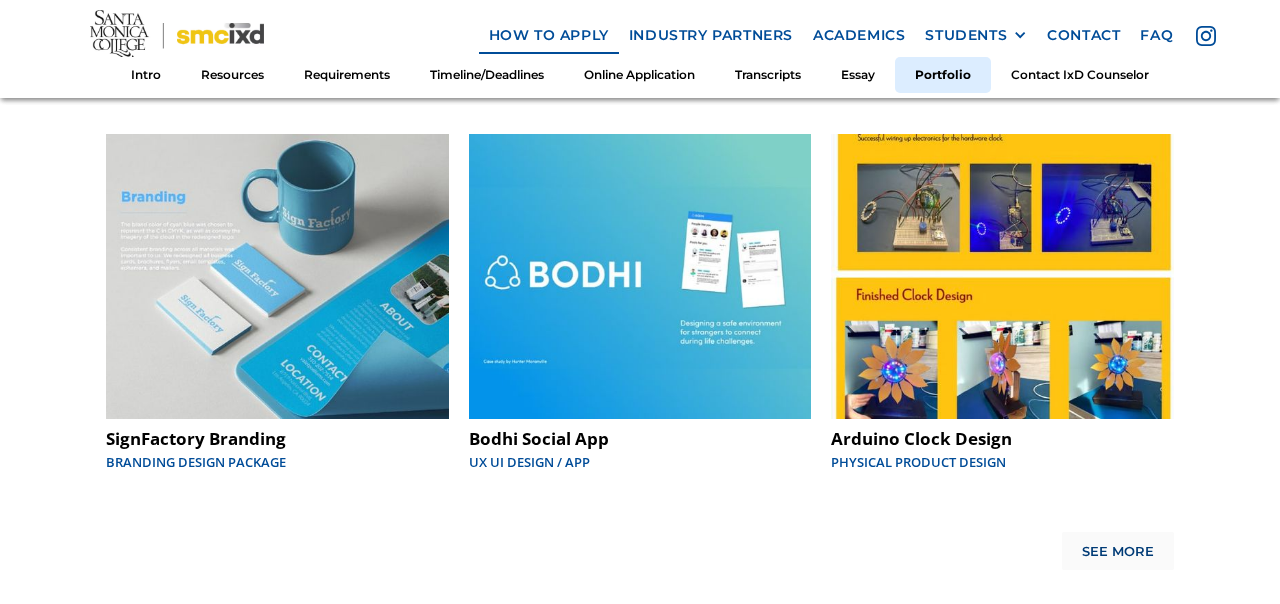 click on "See More" at bounding box center (1118, 552) 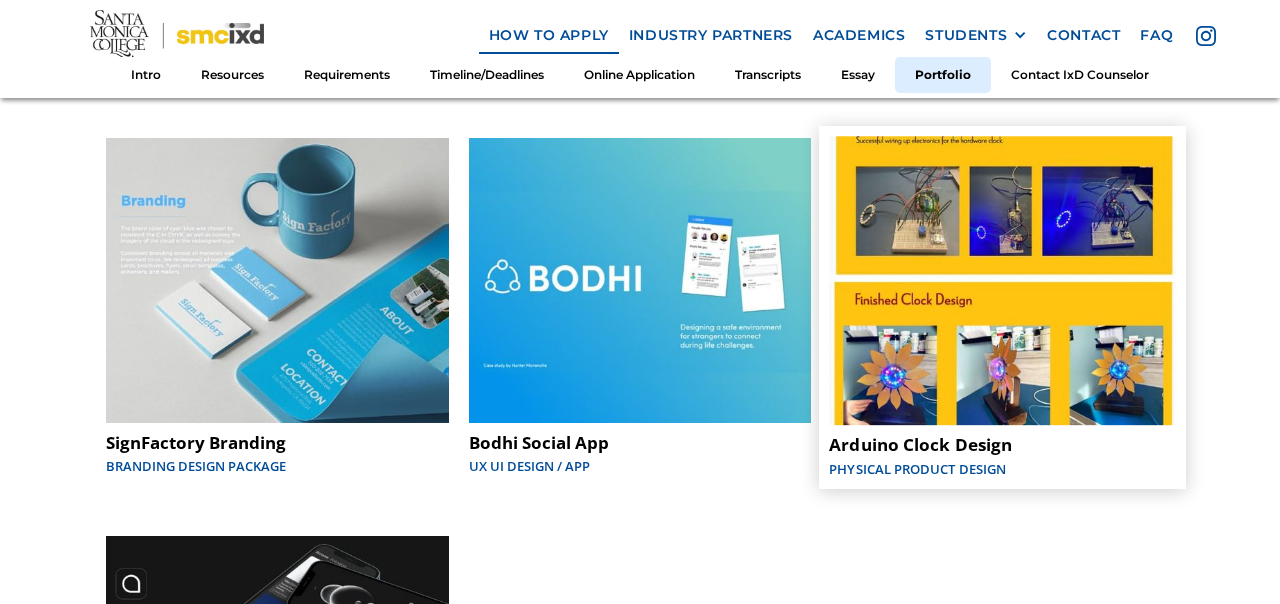 scroll, scrollTop: 10368, scrollLeft: 0, axis: vertical 